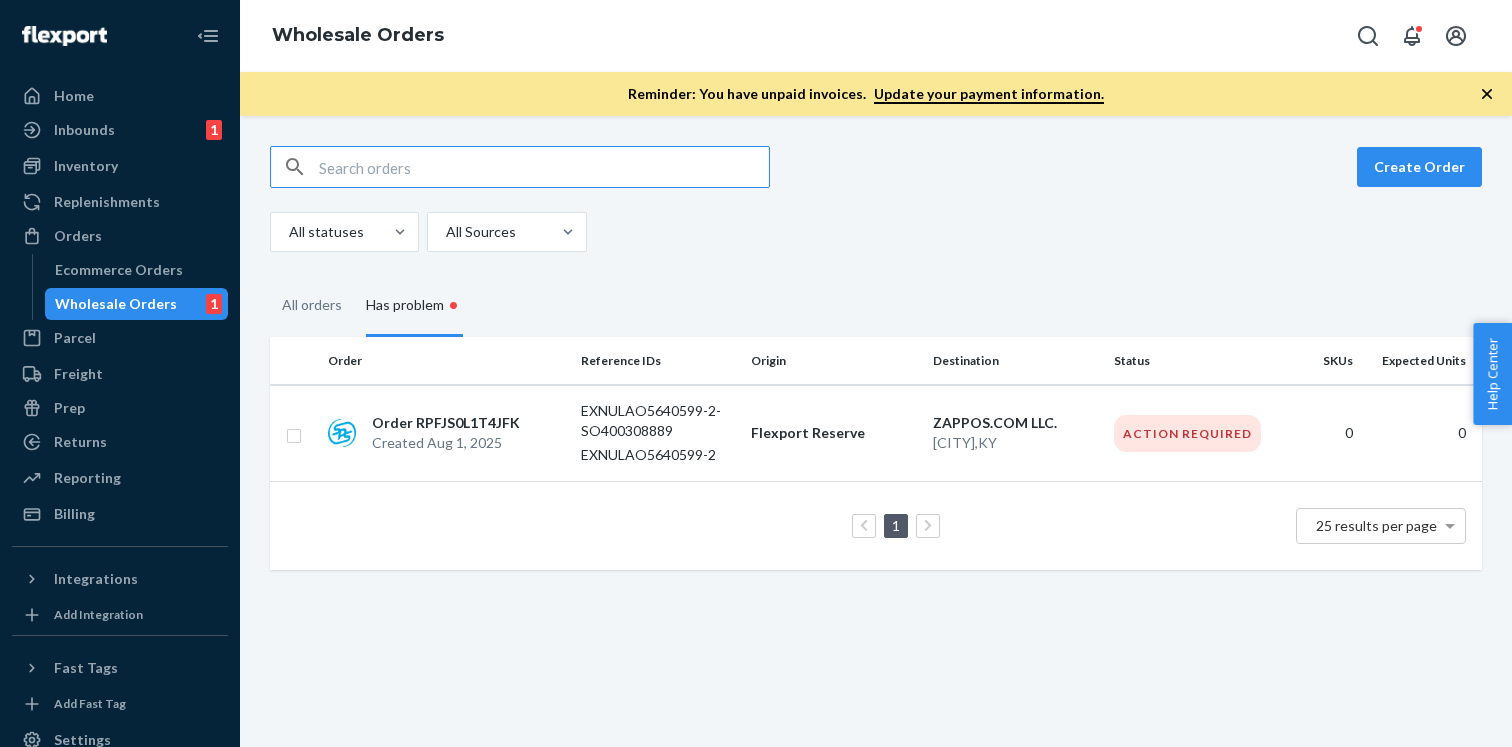 scroll, scrollTop: 0, scrollLeft: 0, axis: both 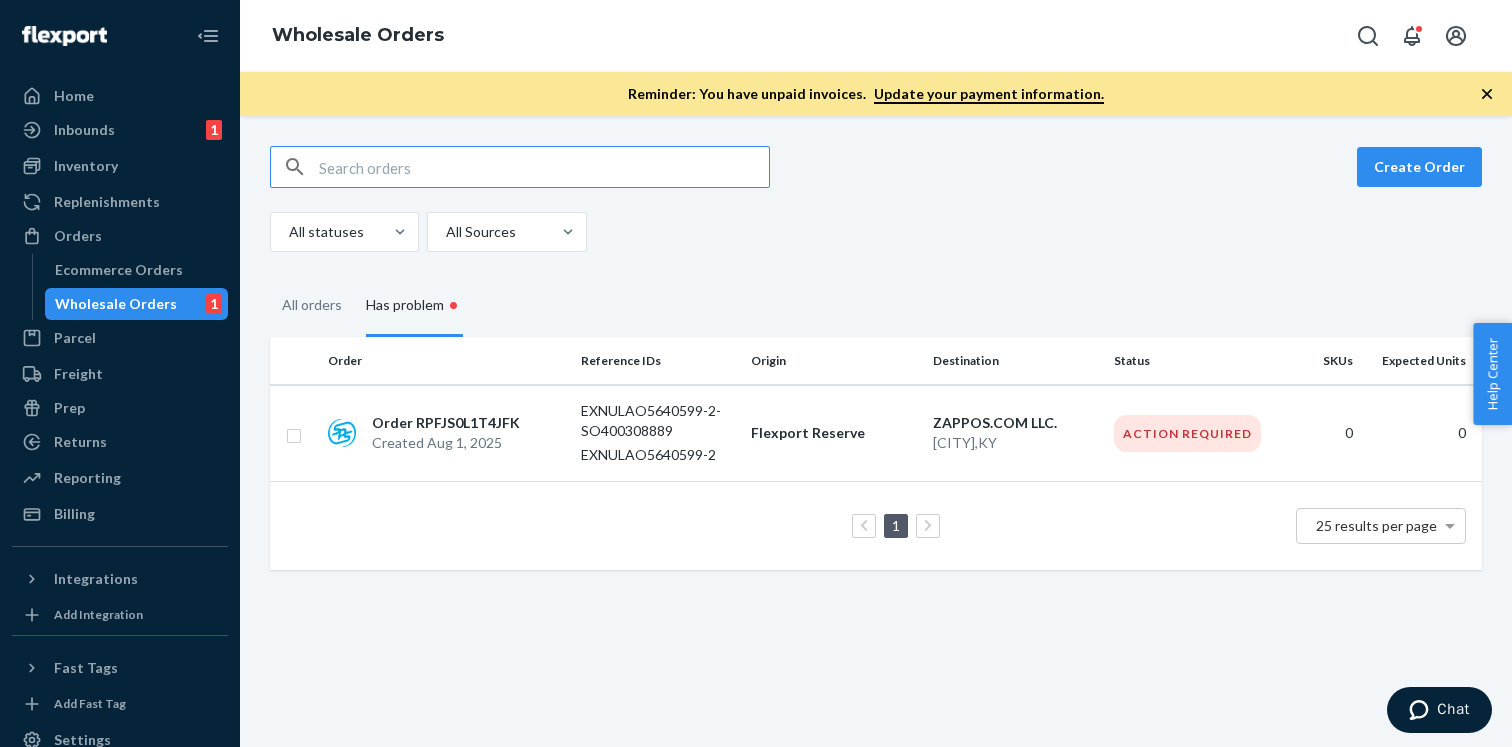 click on "Wholesale Orders" at bounding box center [116, 304] 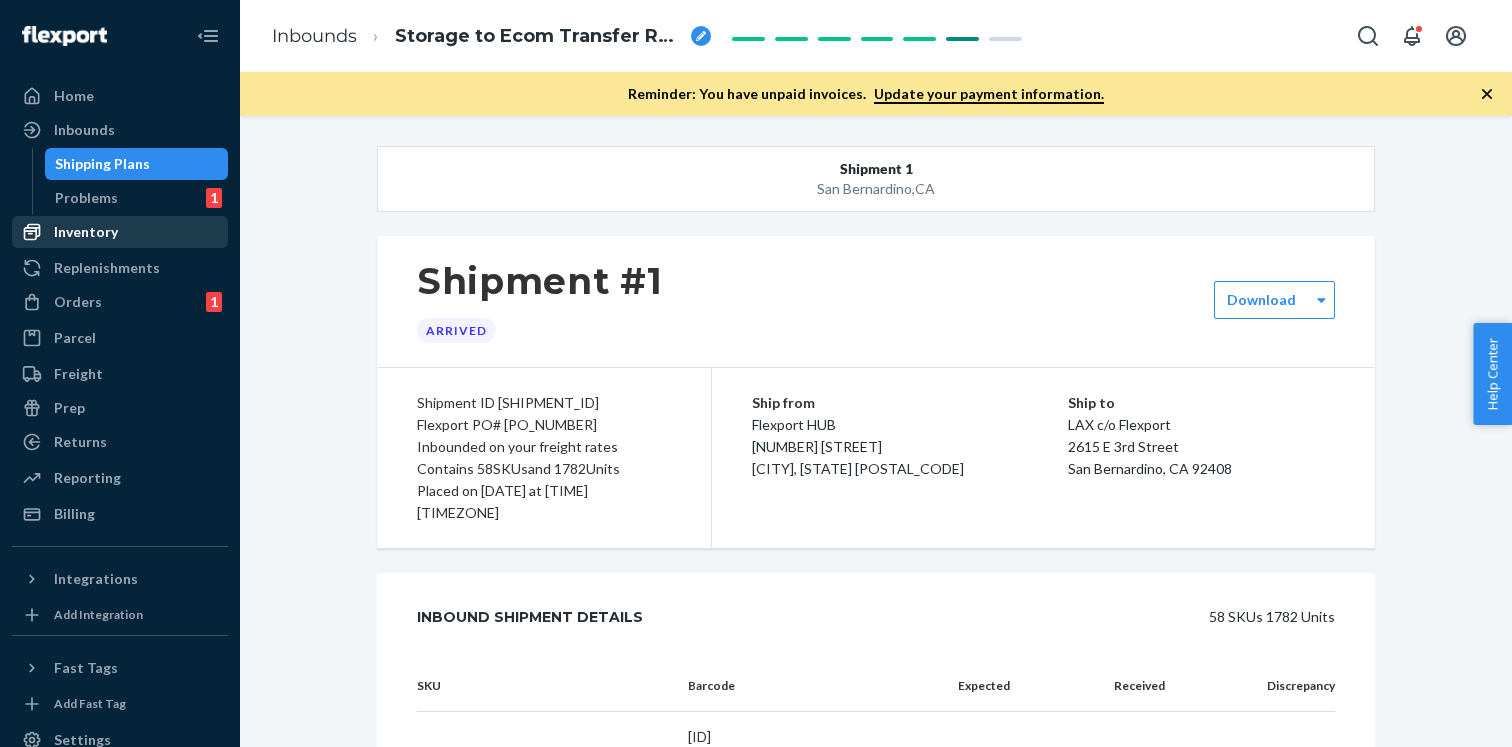 scroll, scrollTop: 0, scrollLeft: 0, axis: both 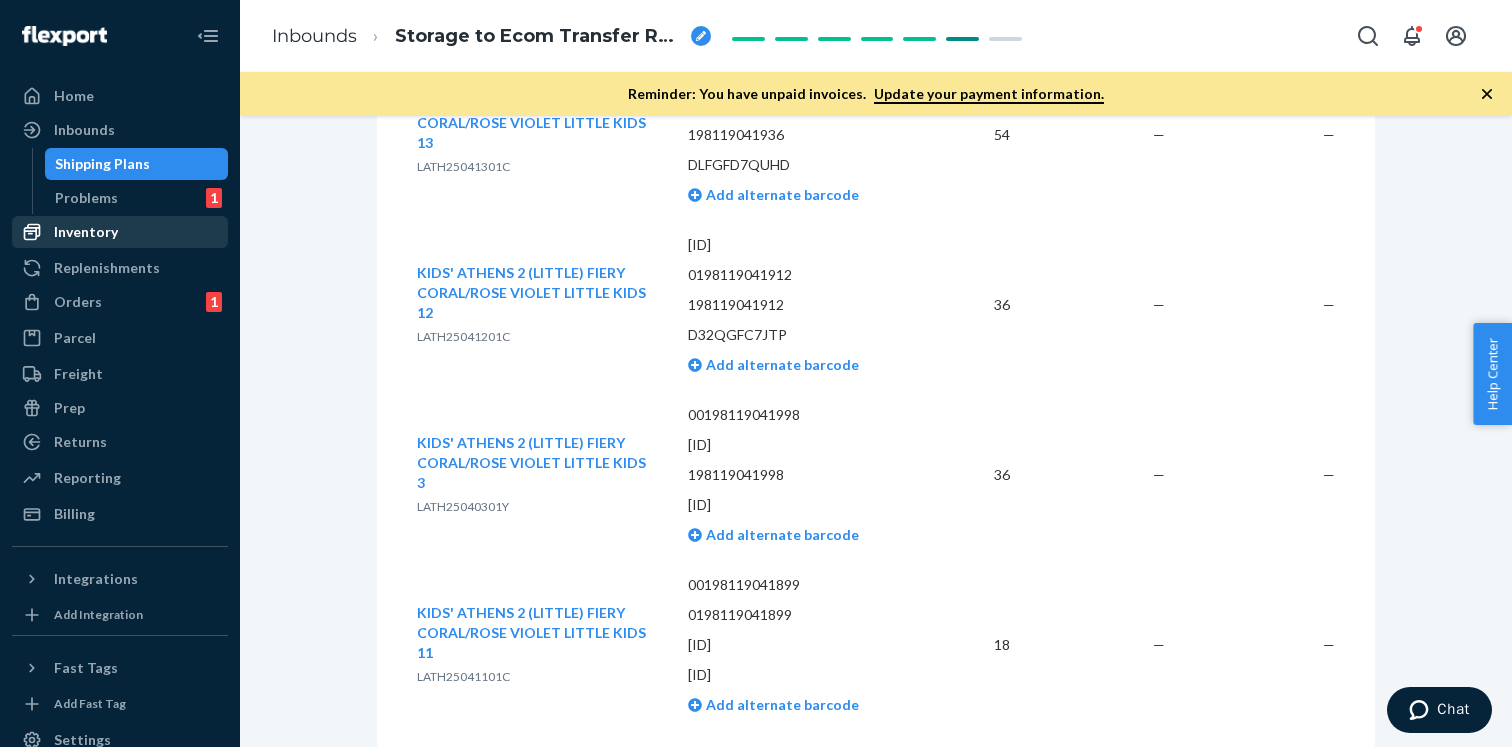 click on "Inventory" at bounding box center (86, 232) 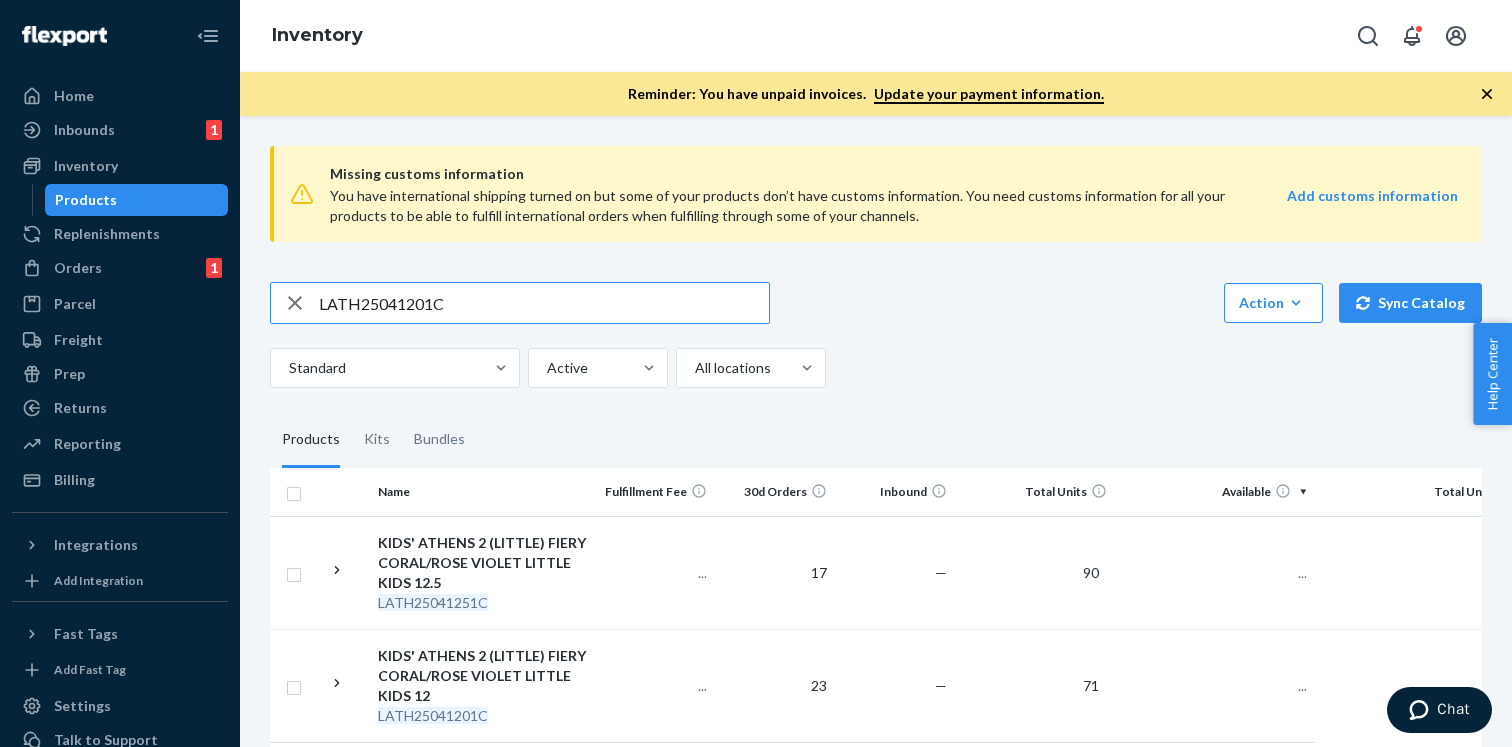 click on "LATH25041201C" at bounding box center [544, 303] 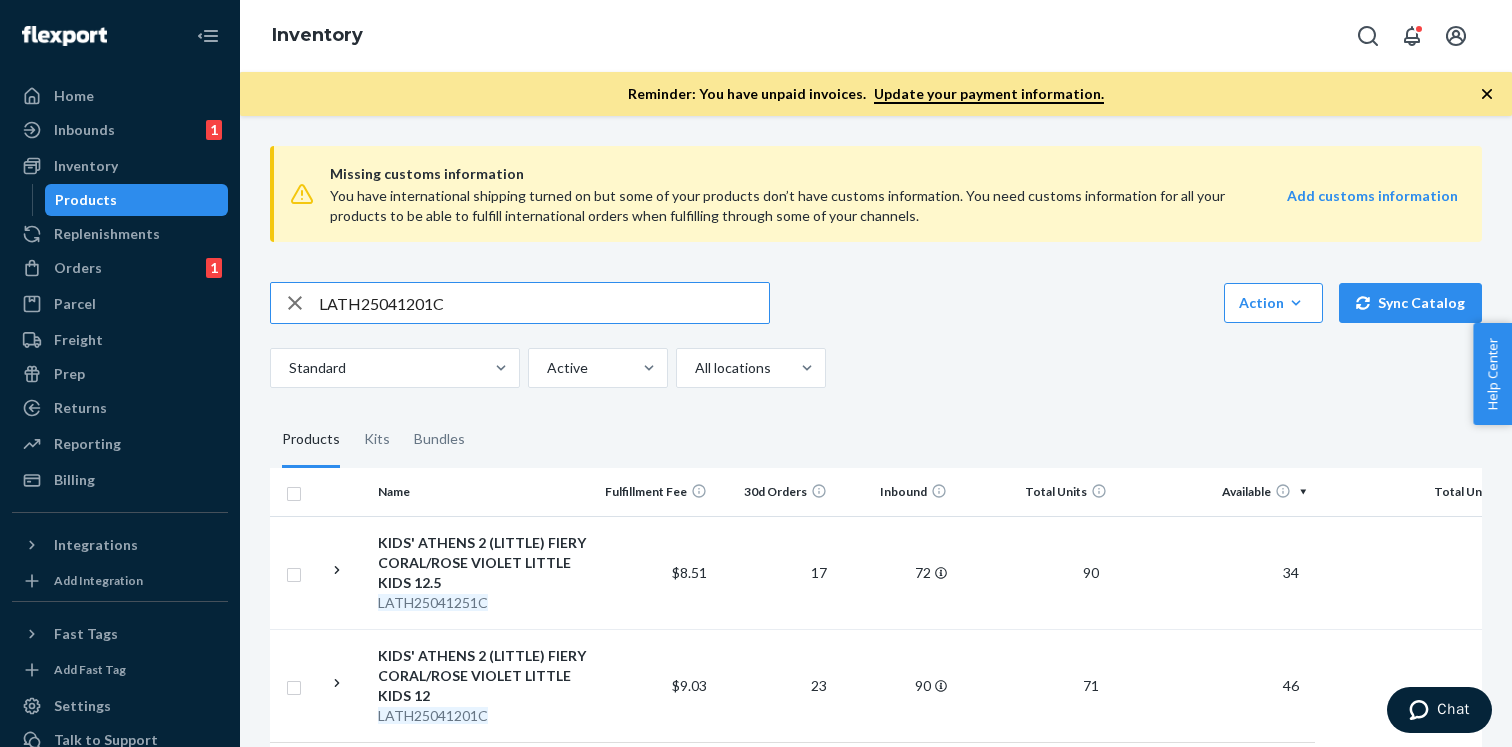 click on "LATH25041201C" at bounding box center (544, 303) 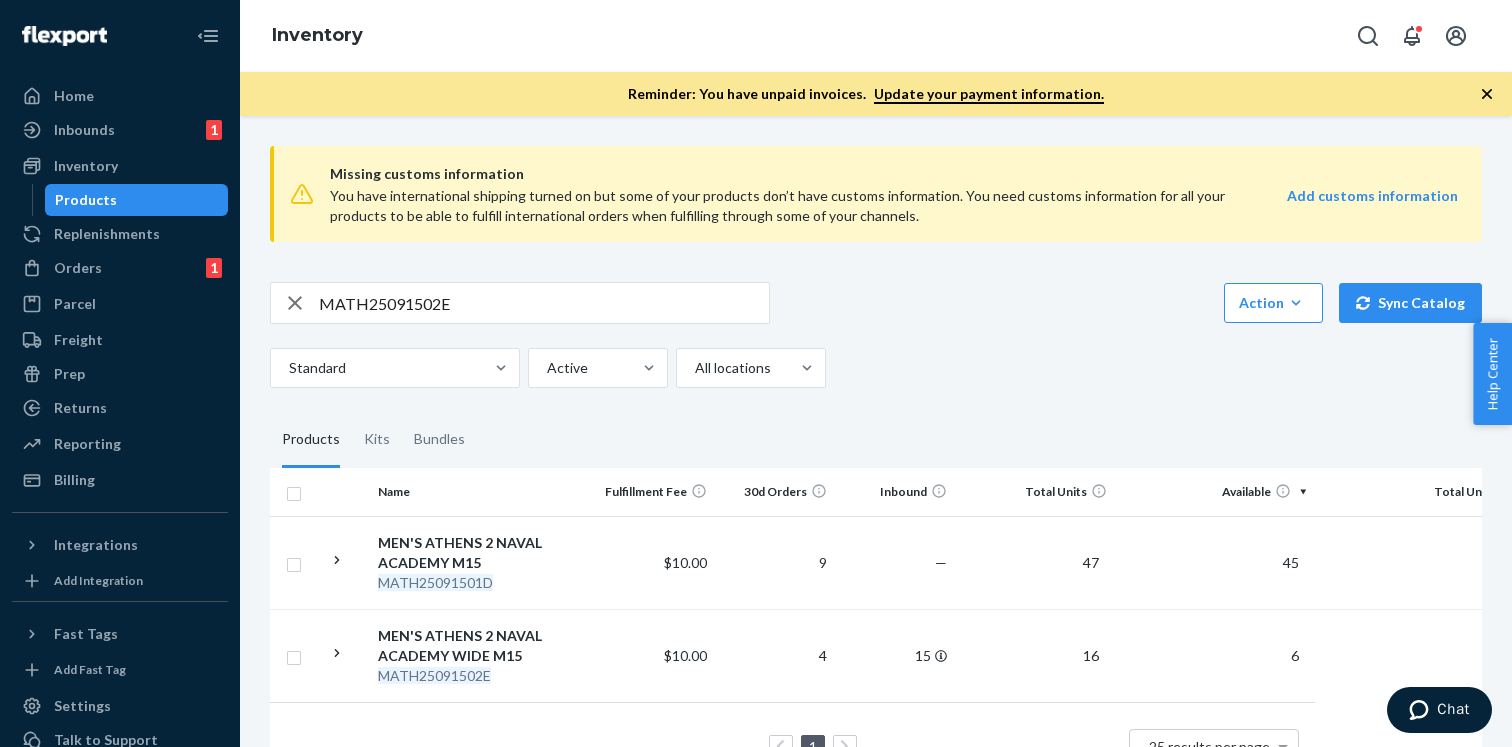 scroll, scrollTop: 63, scrollLeft: 0, axis: vertical 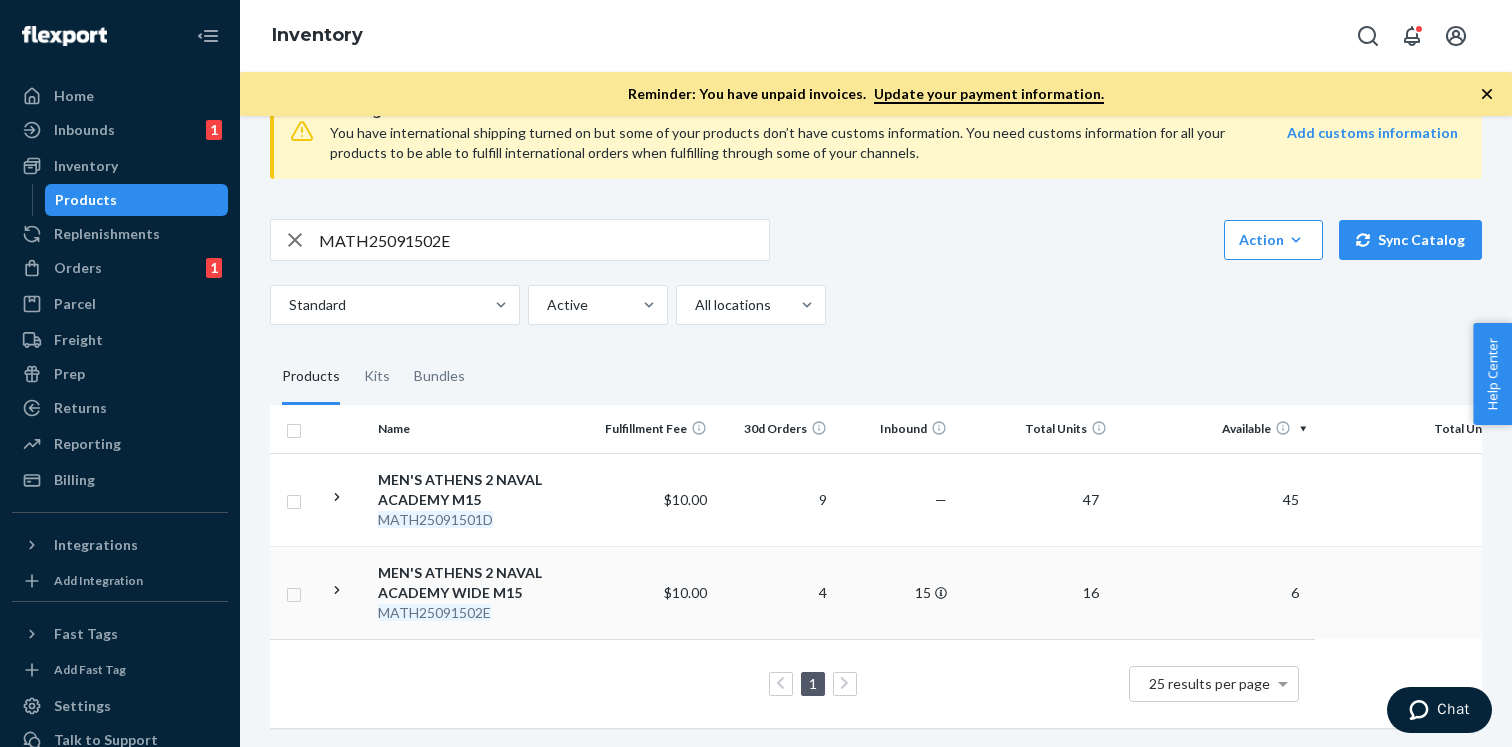 click at bounding box center [345, 592] 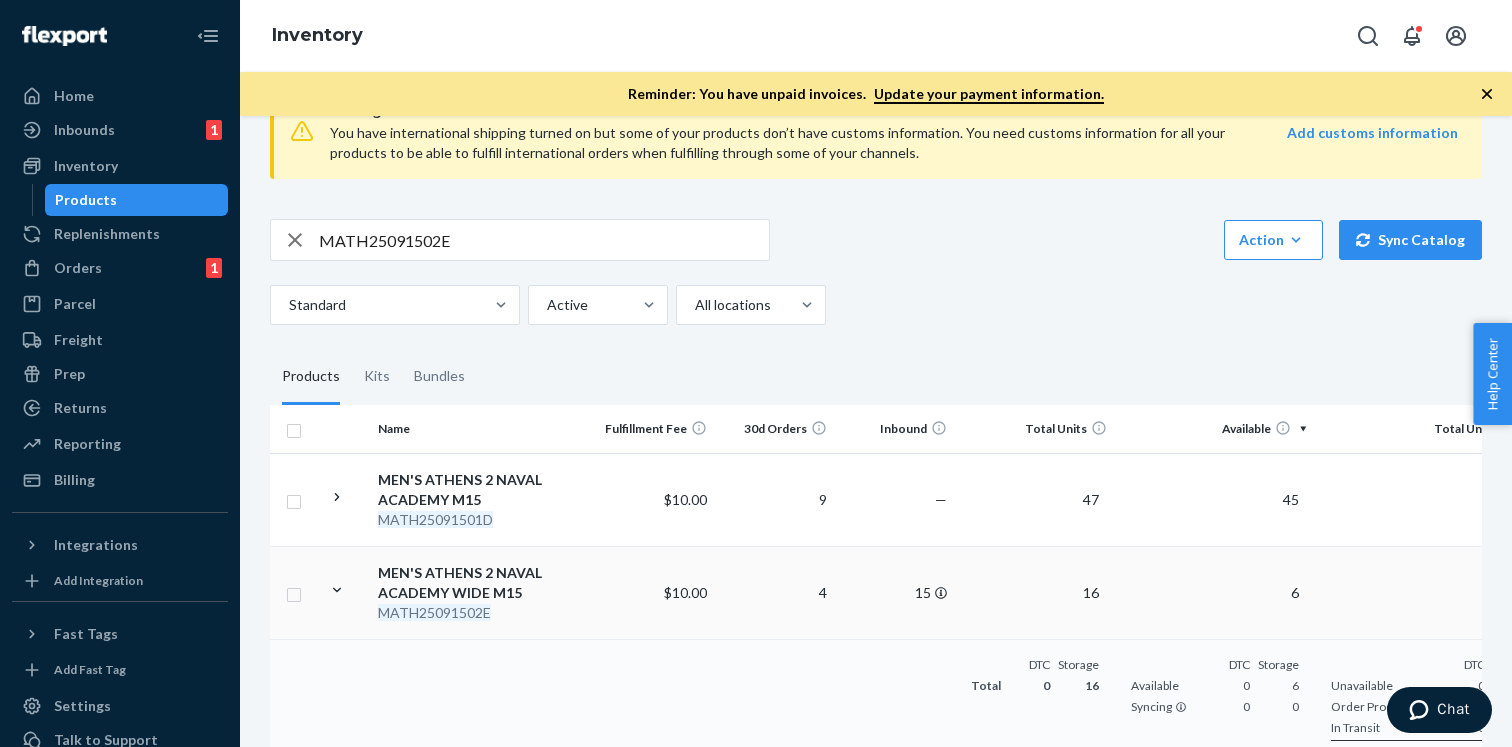 scroll, scrollTop: 81, scrollLeft: 0, axis: vertical 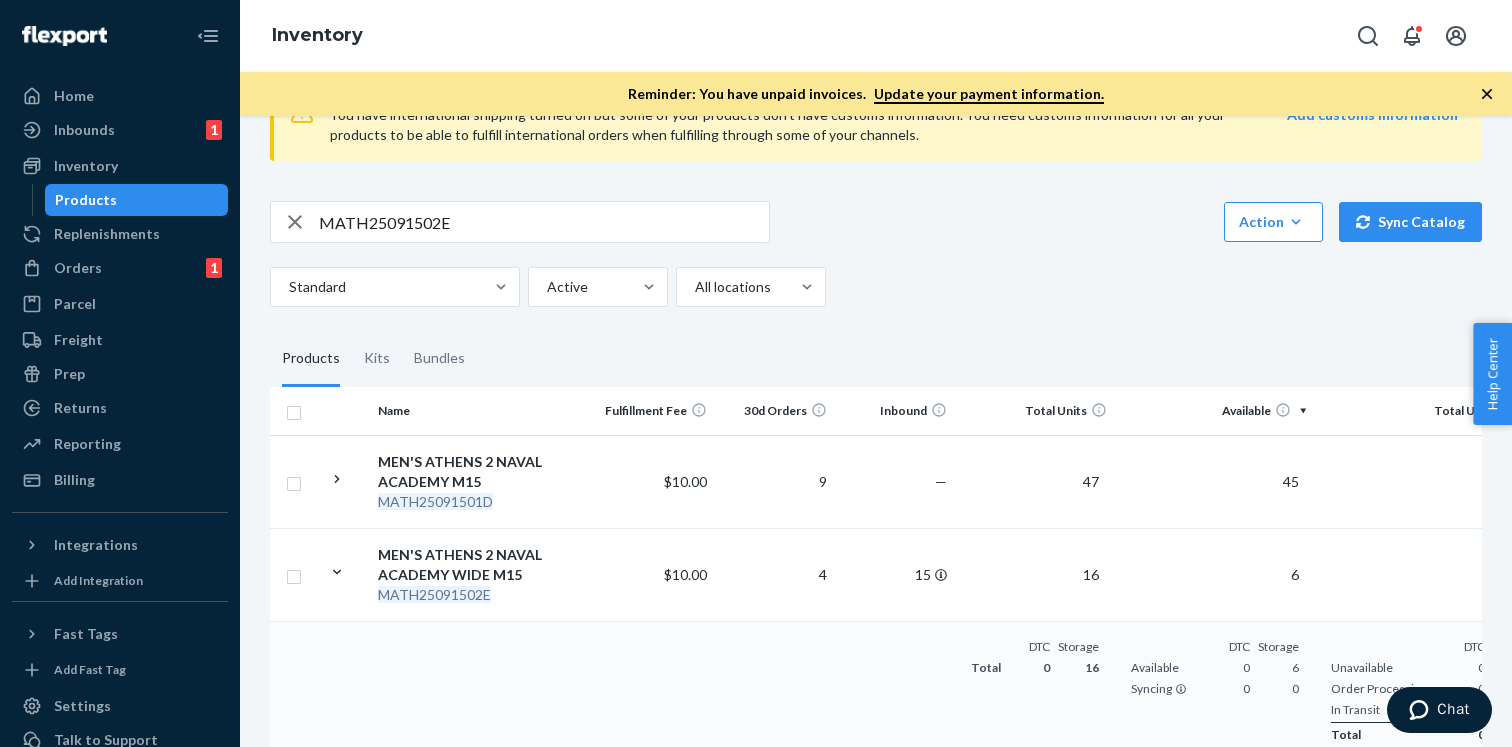 click on "MATH25091502E" at bounding box center (544, 222) 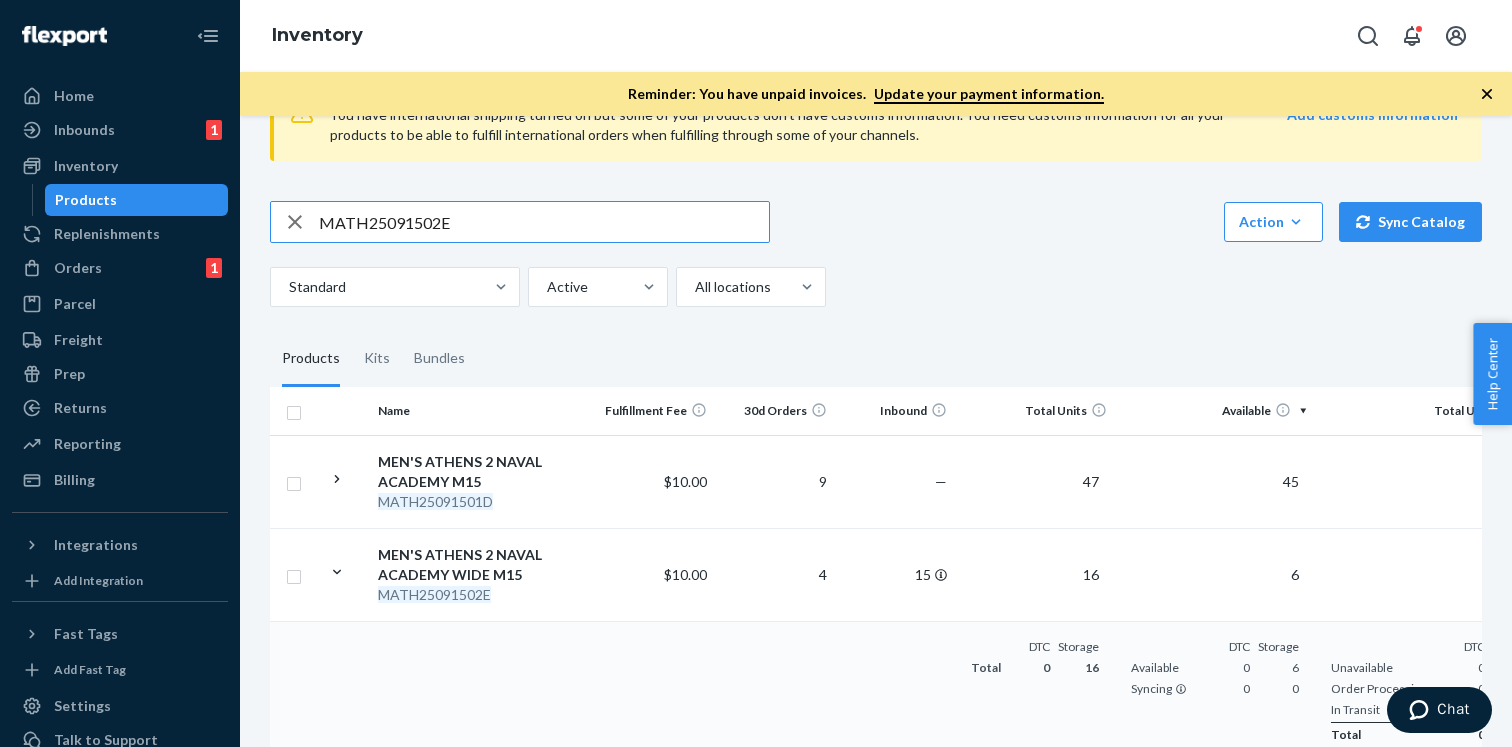 click on "MATH25091502E" at bounding box center (544, 222) 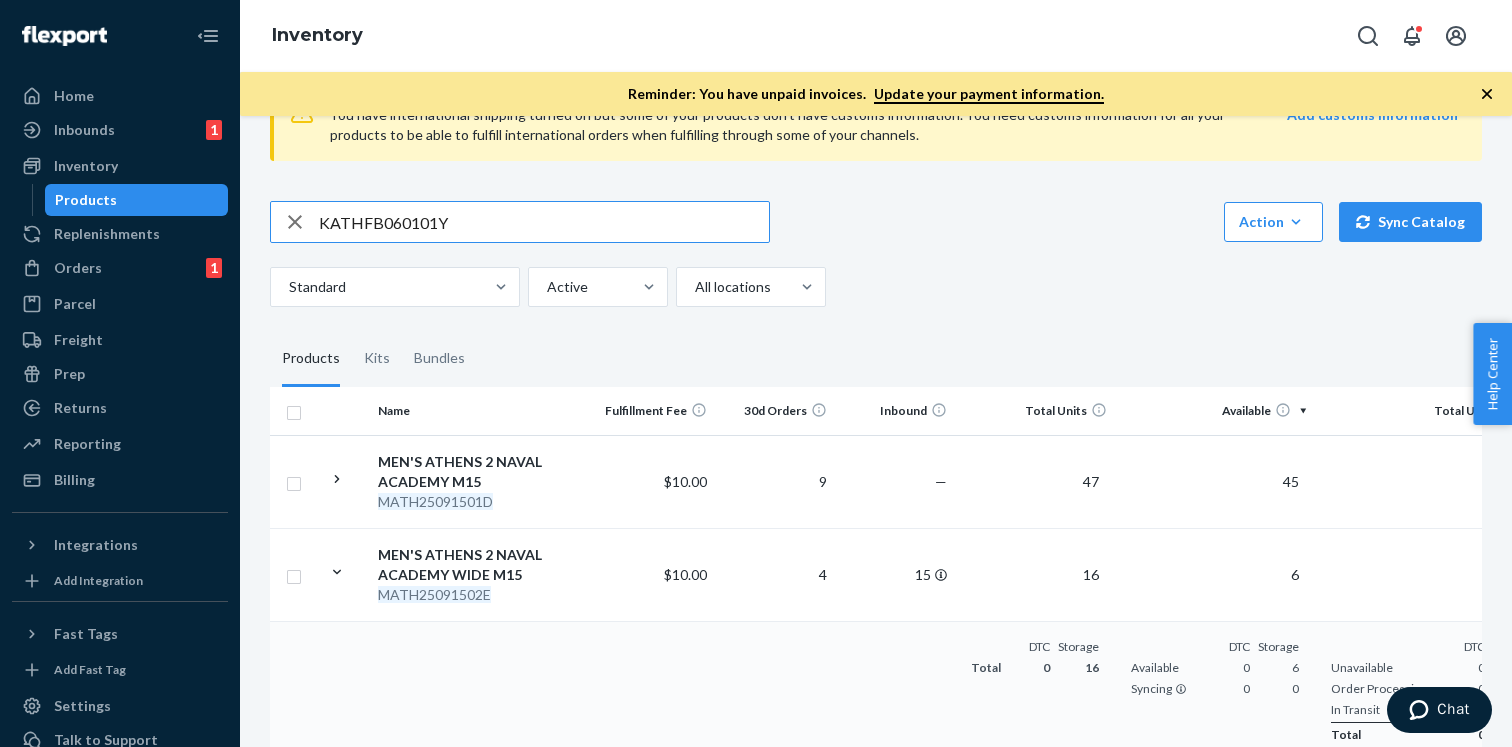 type on "KATHFB060101Y" 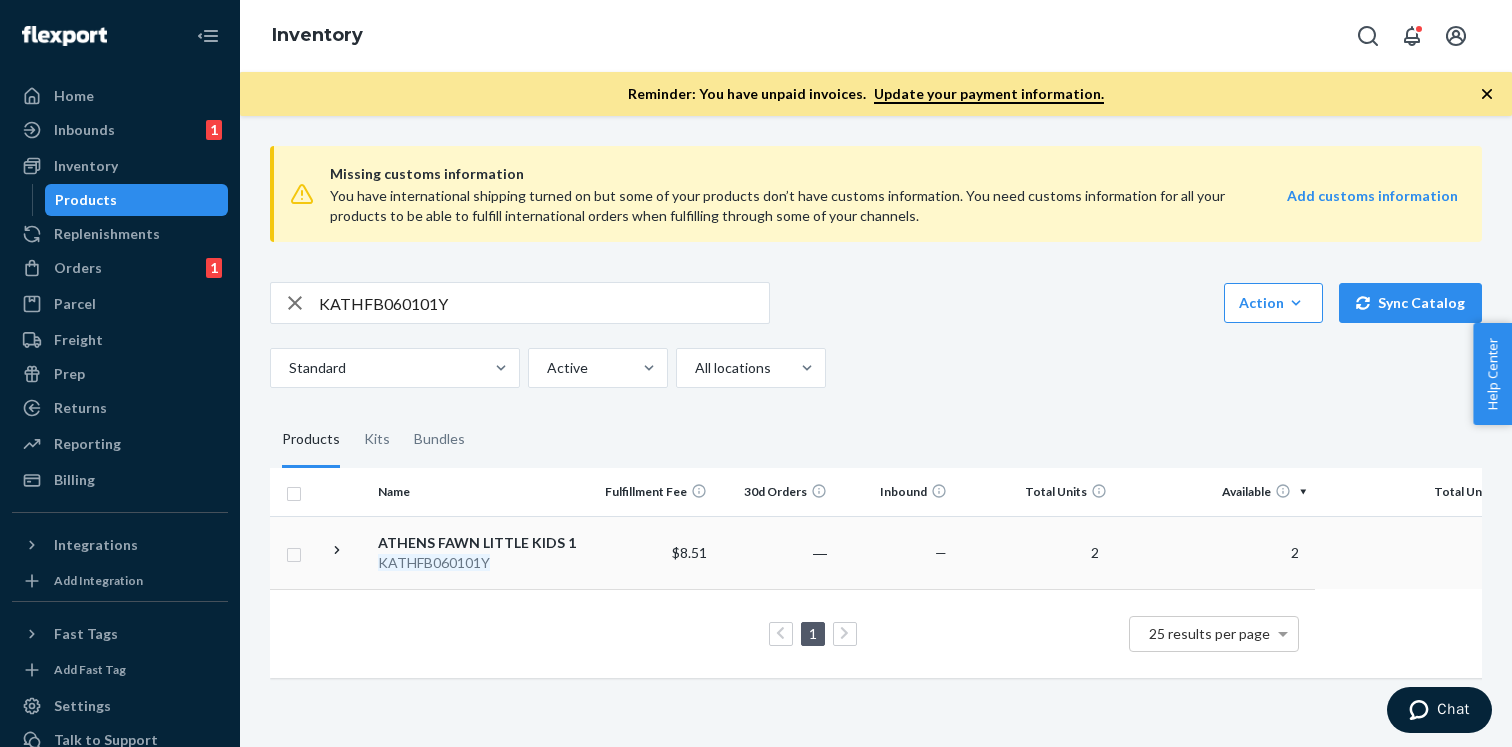 click 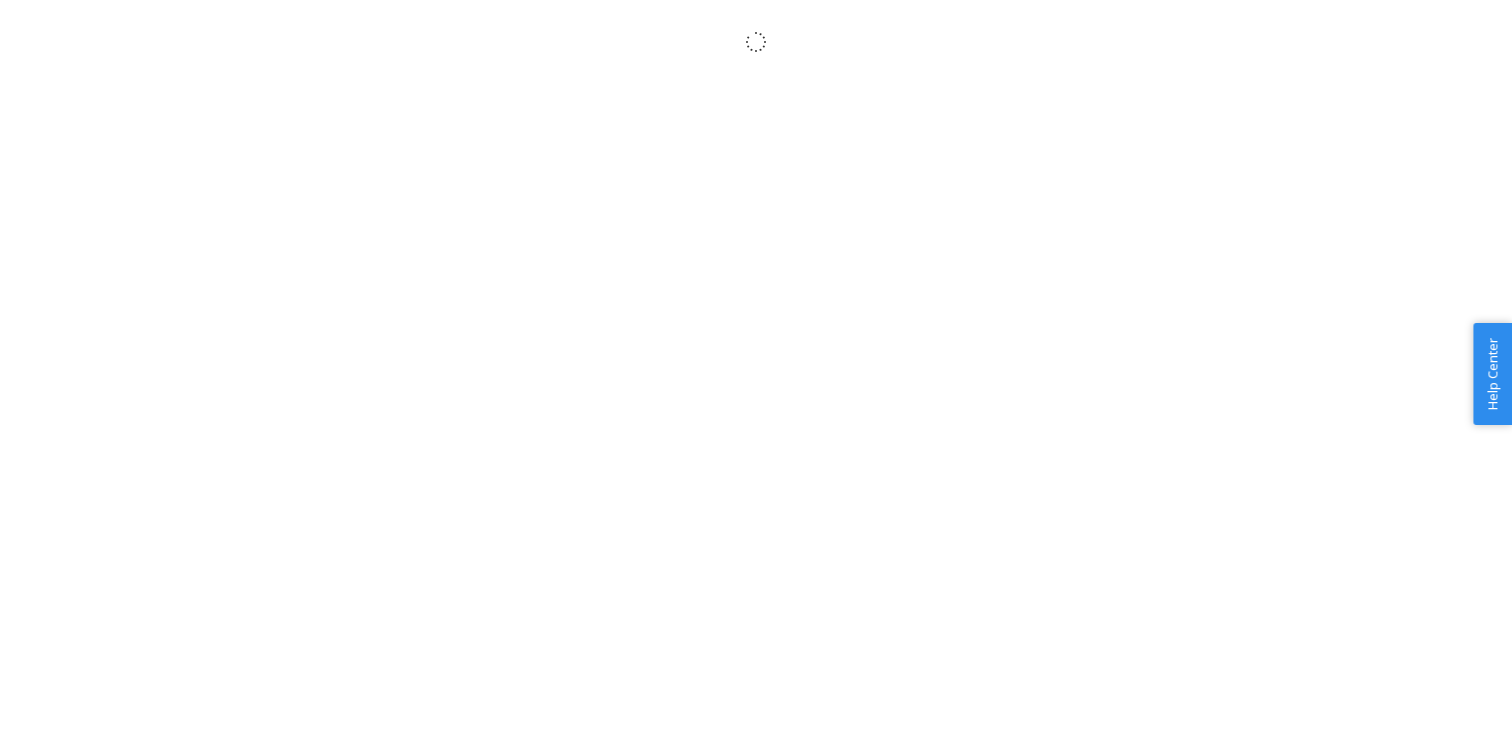 scroll, scrollTop: 0, scrollLeft: 0, axis: both 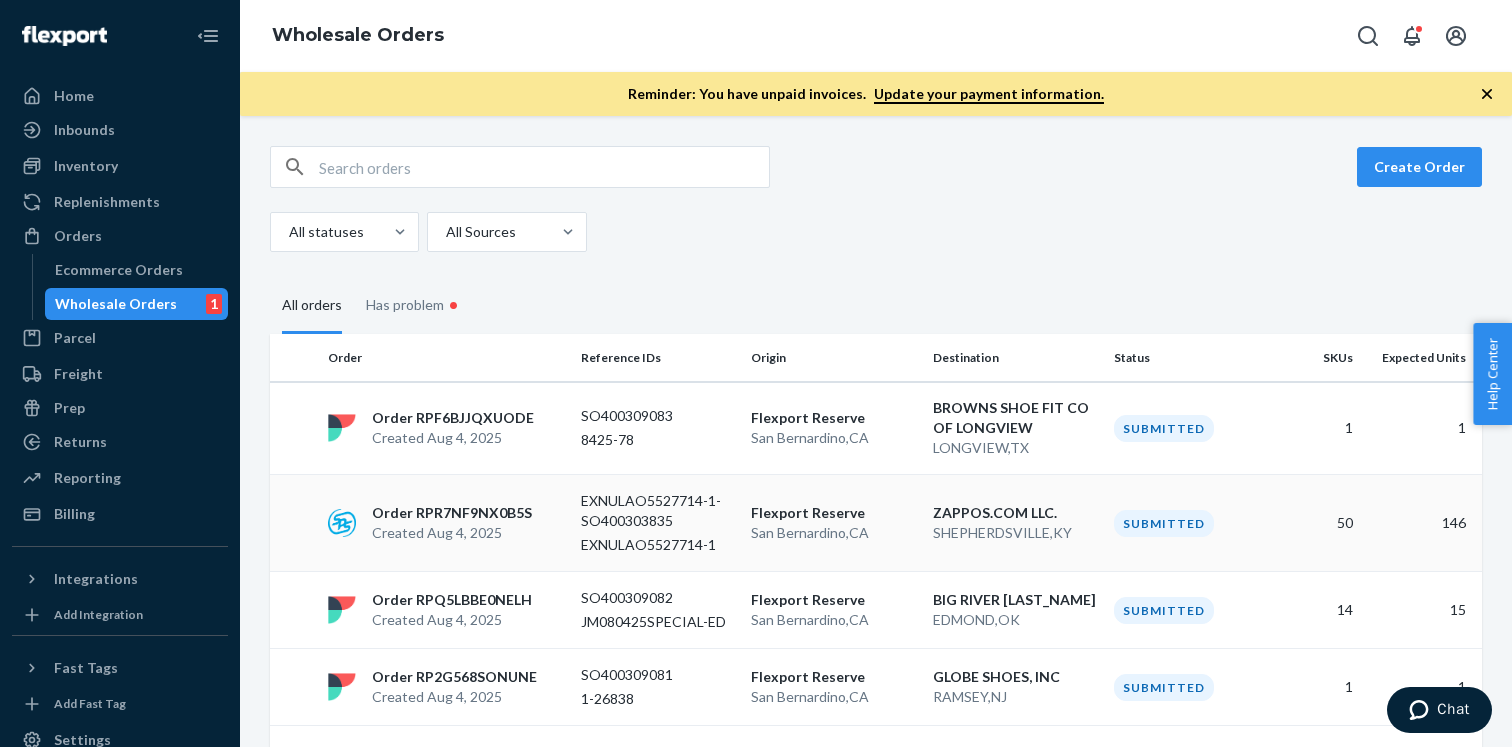 click on "EXNULAO5527714-1-SO400303835" at bounding box center [658, 511] 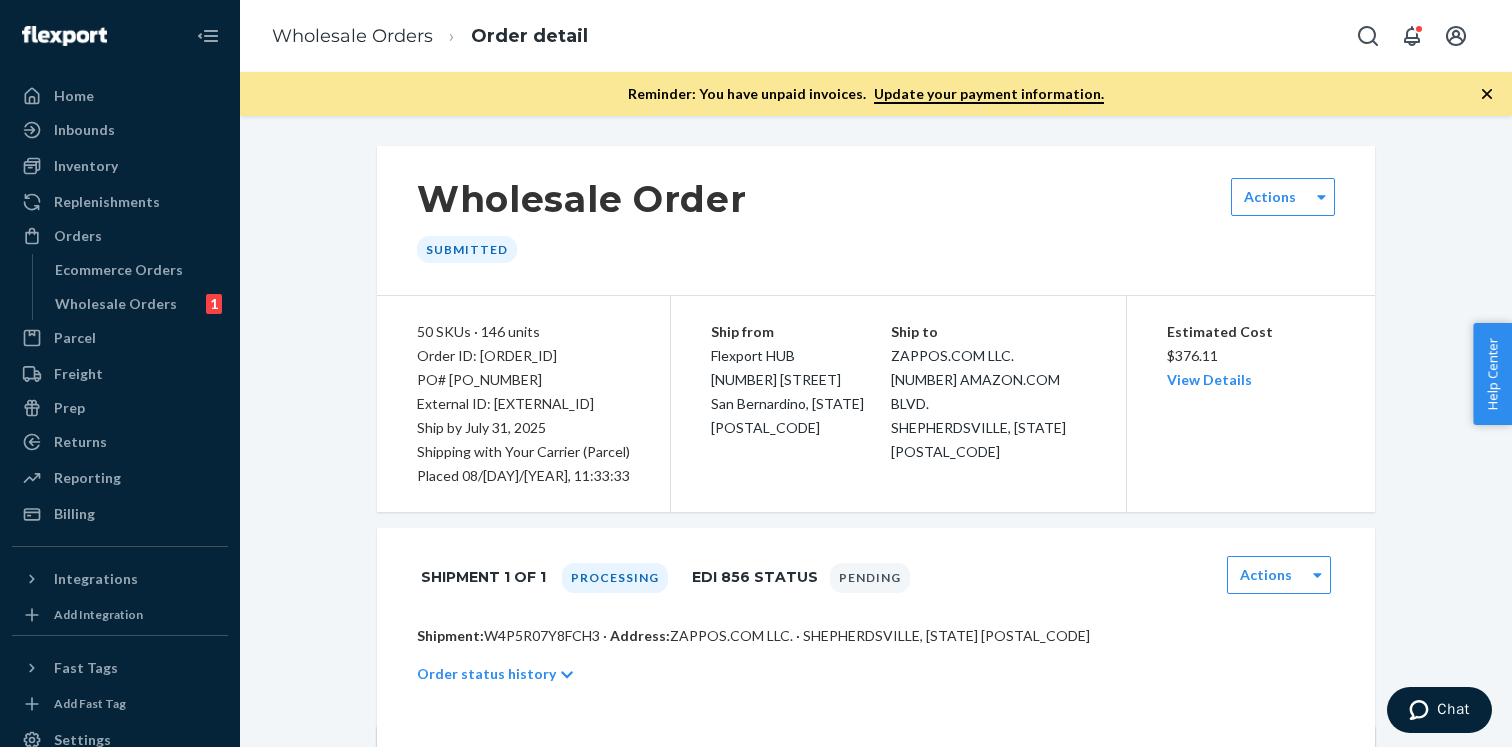 click on "Shipment:   W4P5R07Y8FCH3 ·     Address:   ZAPPOS.COM LLC. · SHEPHERDSVILLE, KY 40165" at bounding box center [876, 636] 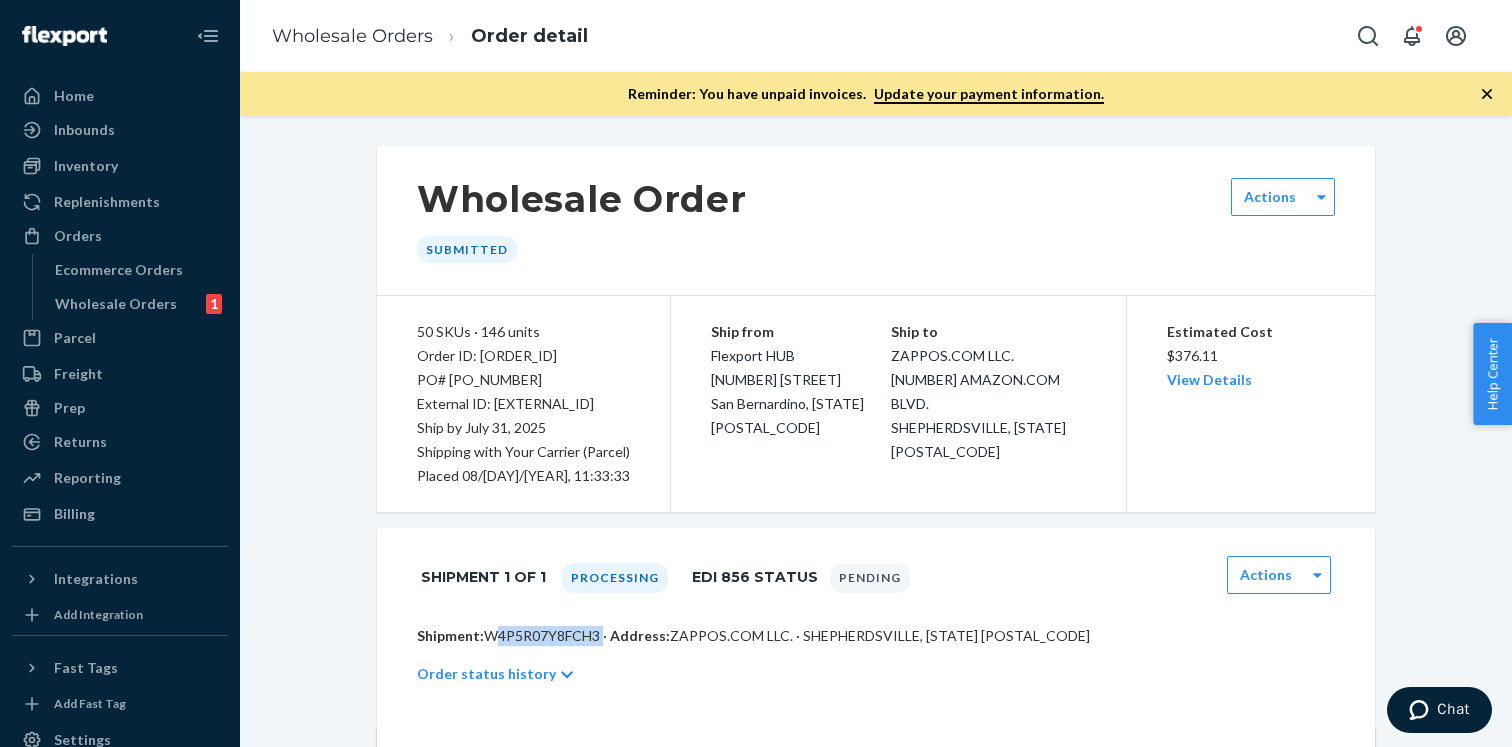 click on "Shipment:   W4P5R07Y8FCH3 ·     Address:   ZAPPOS.COM LLC. · SHEPHERDSVILLE, KY 40165" at bounding box center (876, 636) 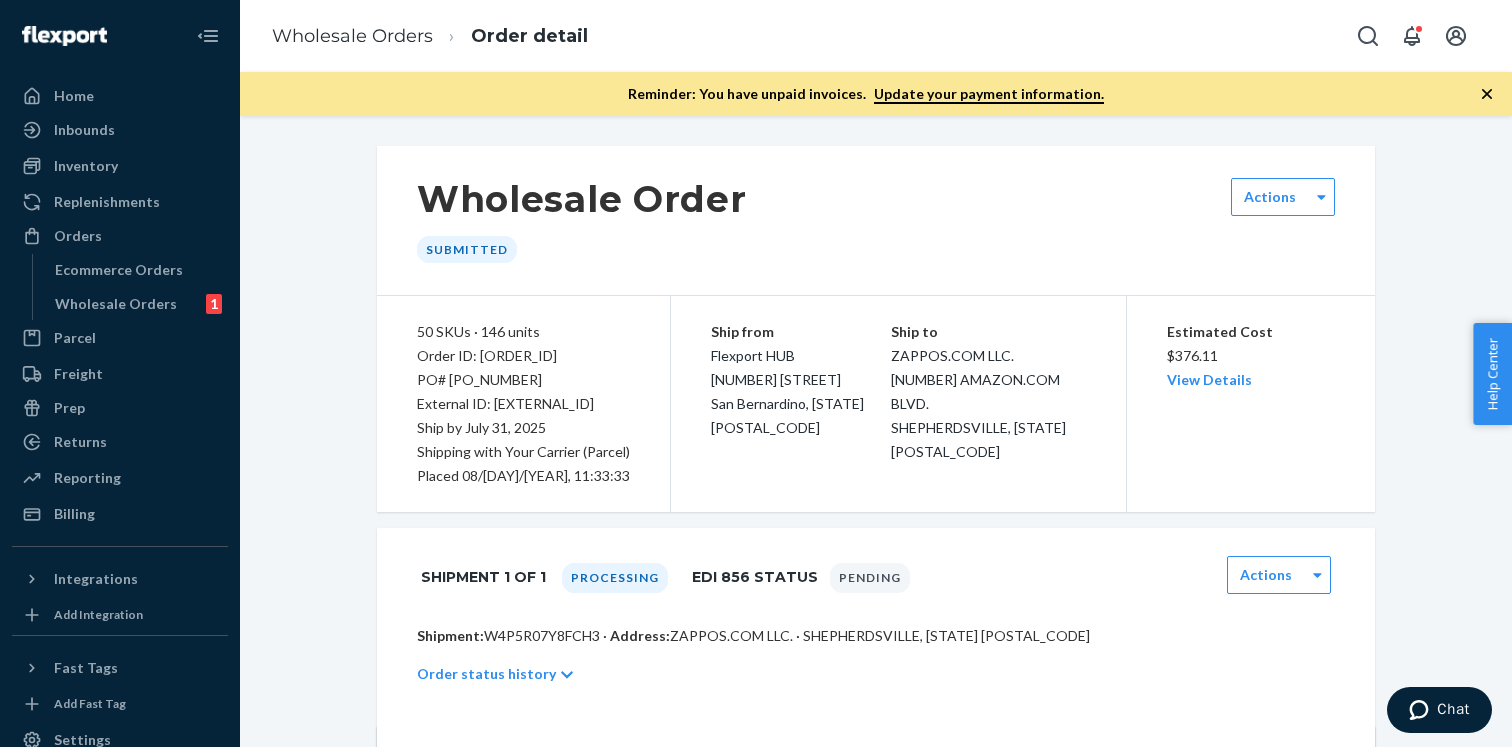 click on "Order ID: RPR7NF9NX0B5S" at bounding box center [523, 356] 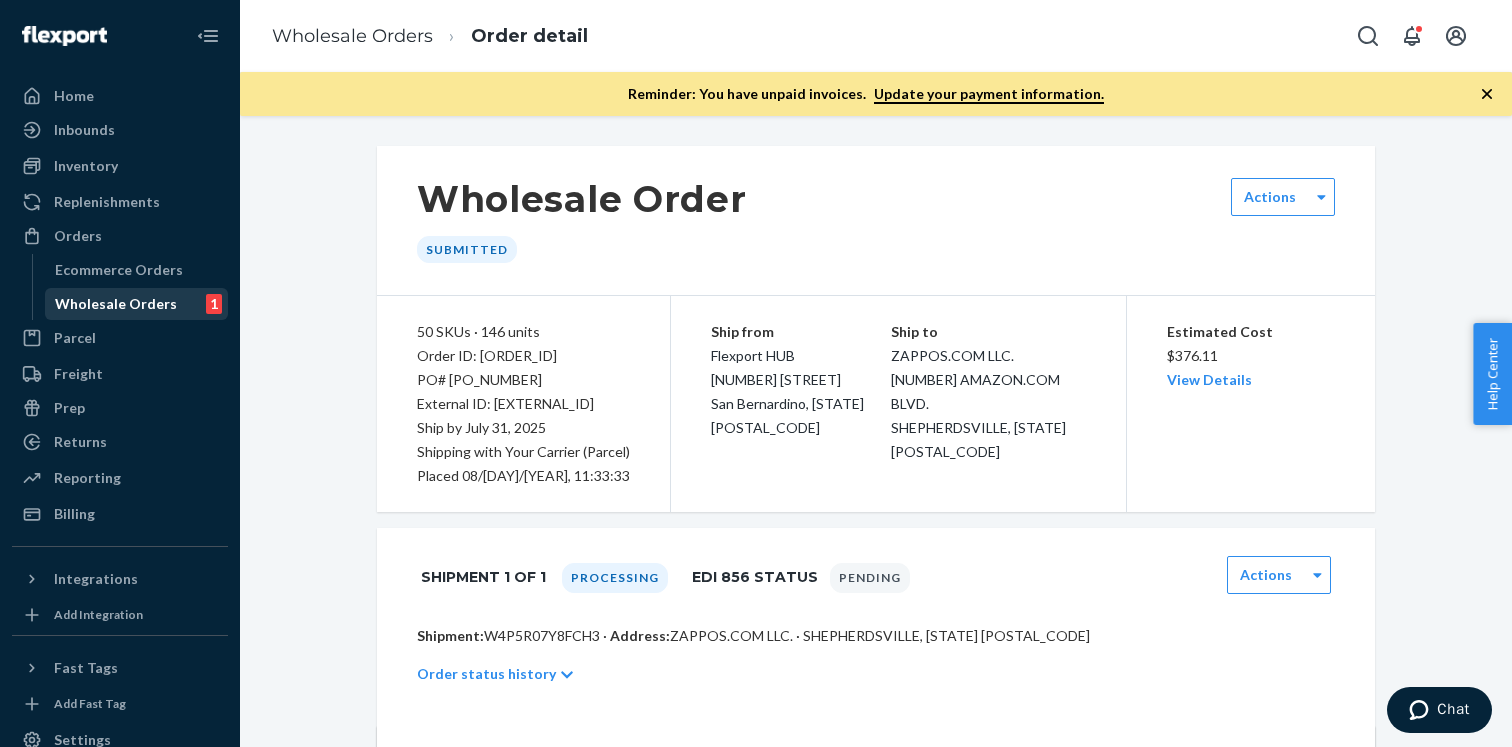 click on "Wholesale Orders" at bounding box center [116, 304] 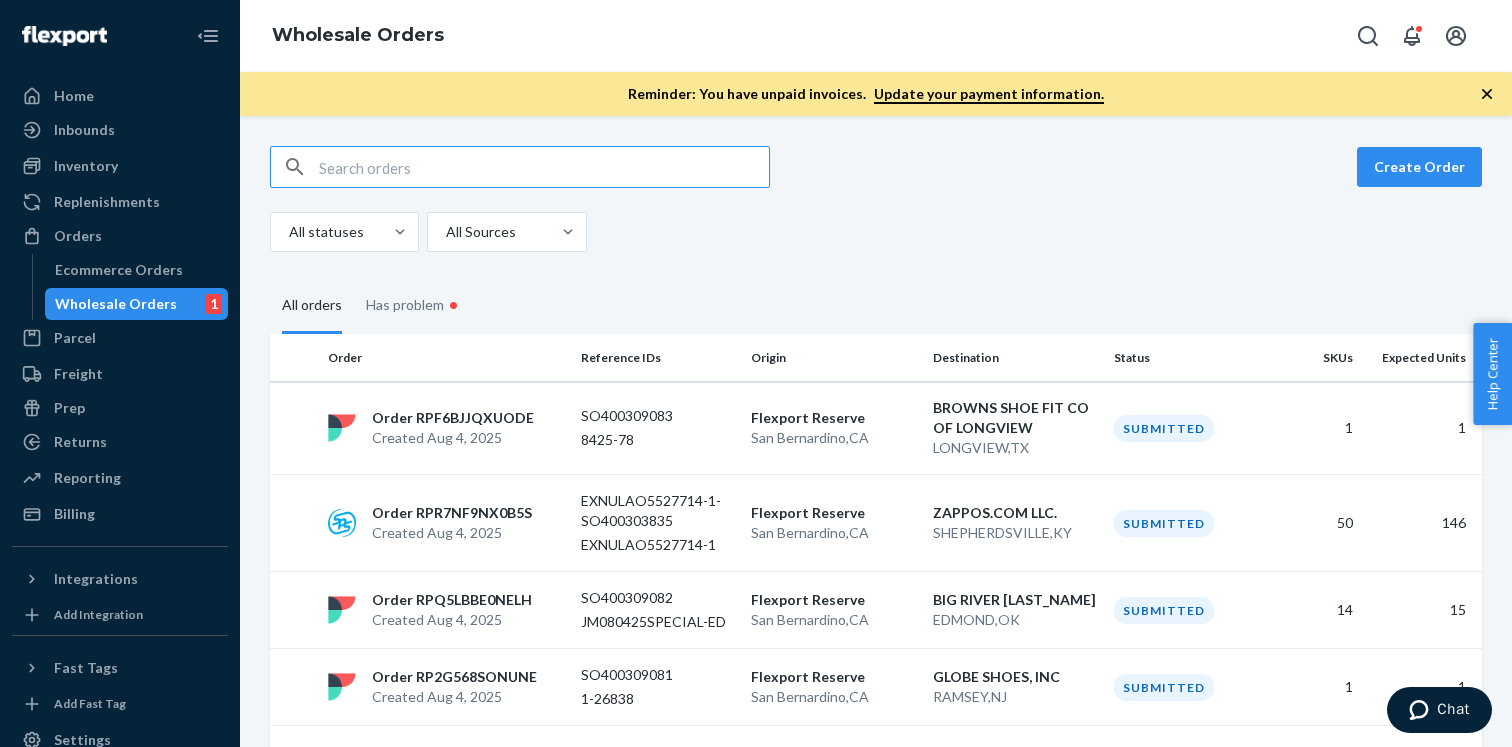 click at bounding box center [544, 167] 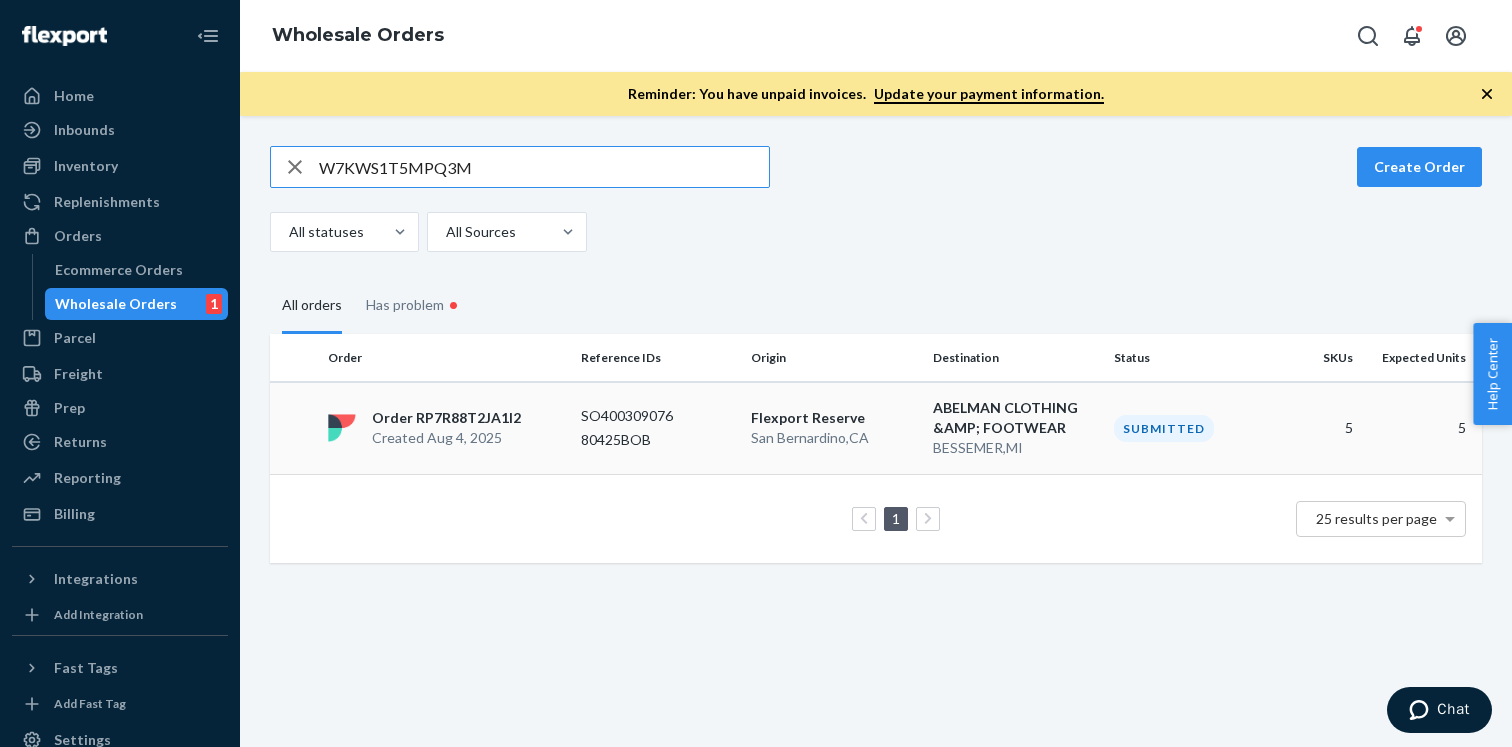 type on "W7KWS1T5MPQ3M" 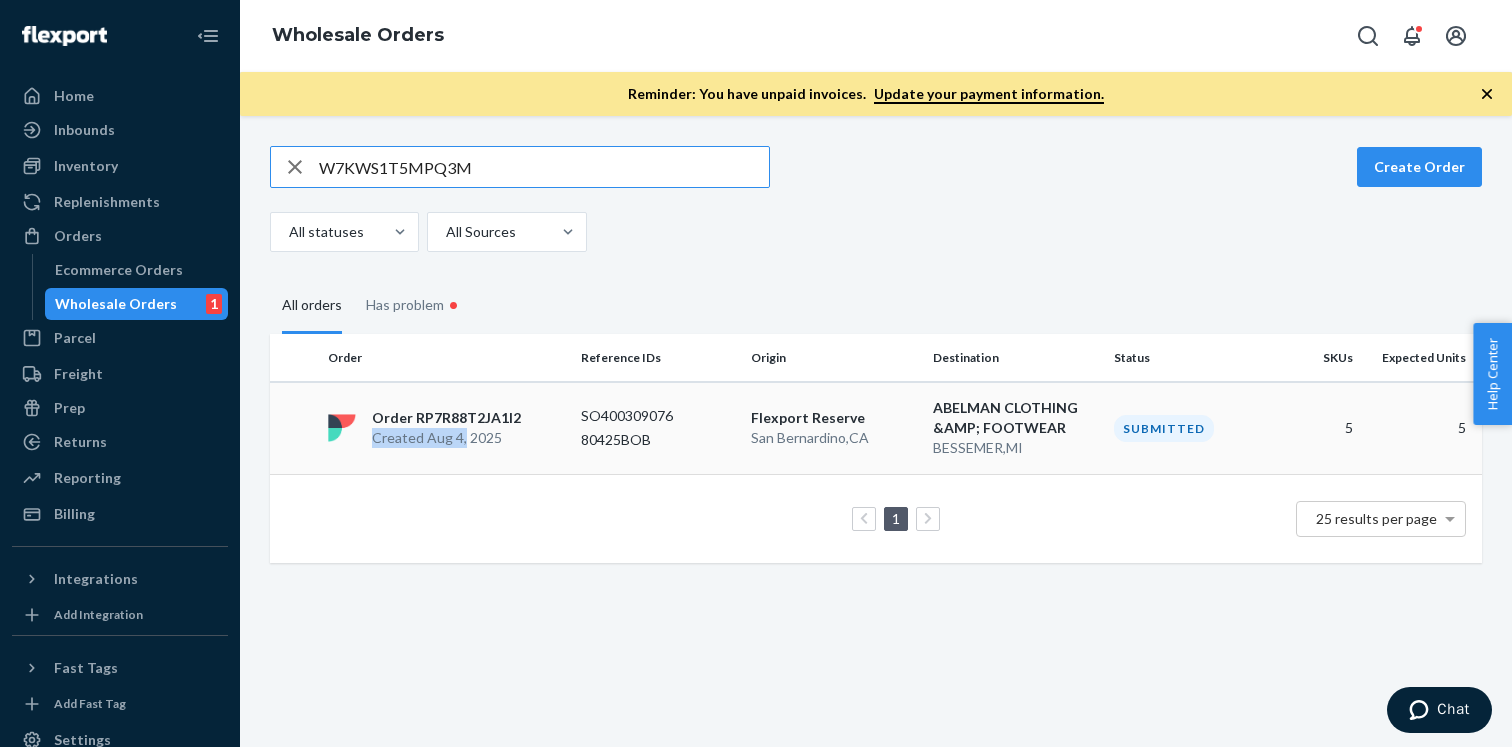 click on "Created Aug 4, 2025" at bounding box center (446, 438) 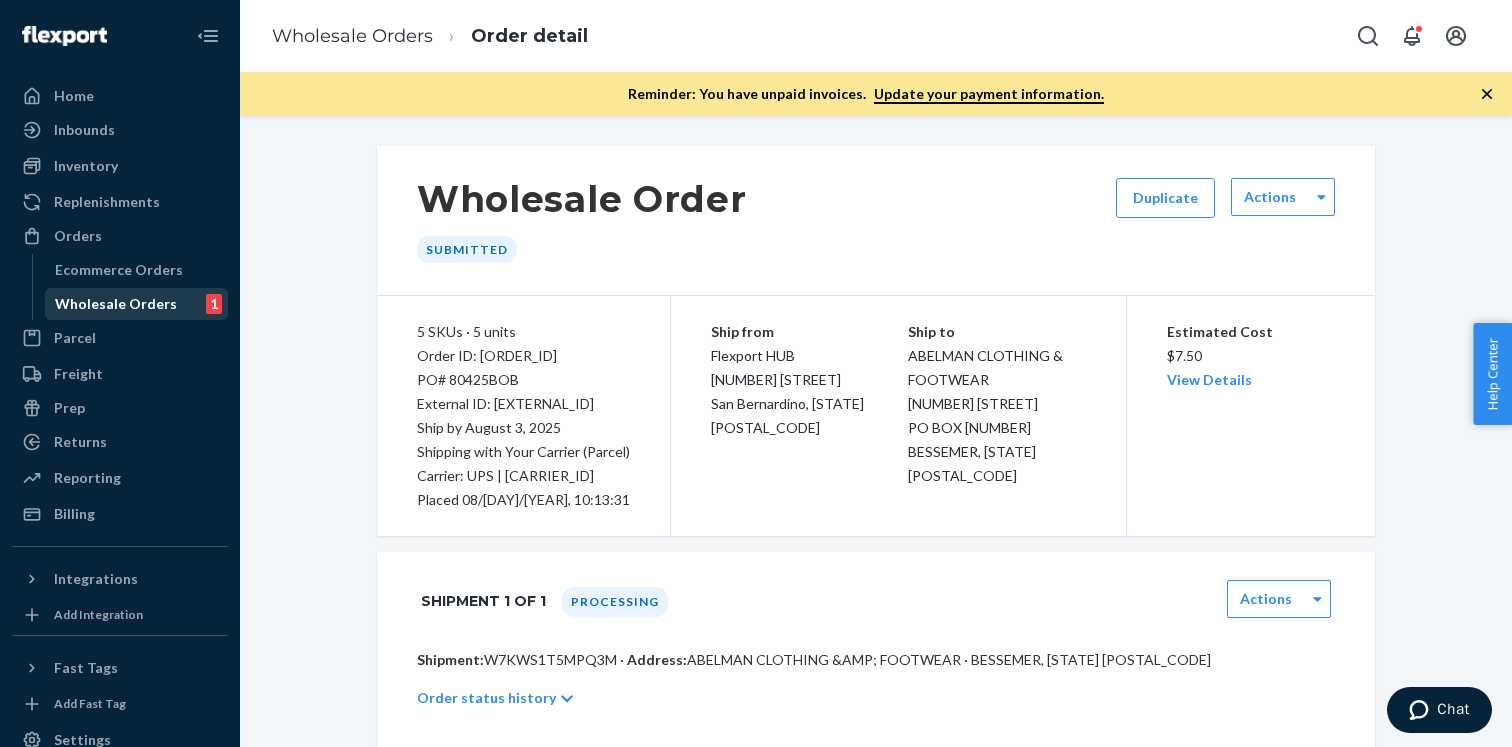 click on "Wholesale Orders 1" at bounding box center [137, 304] 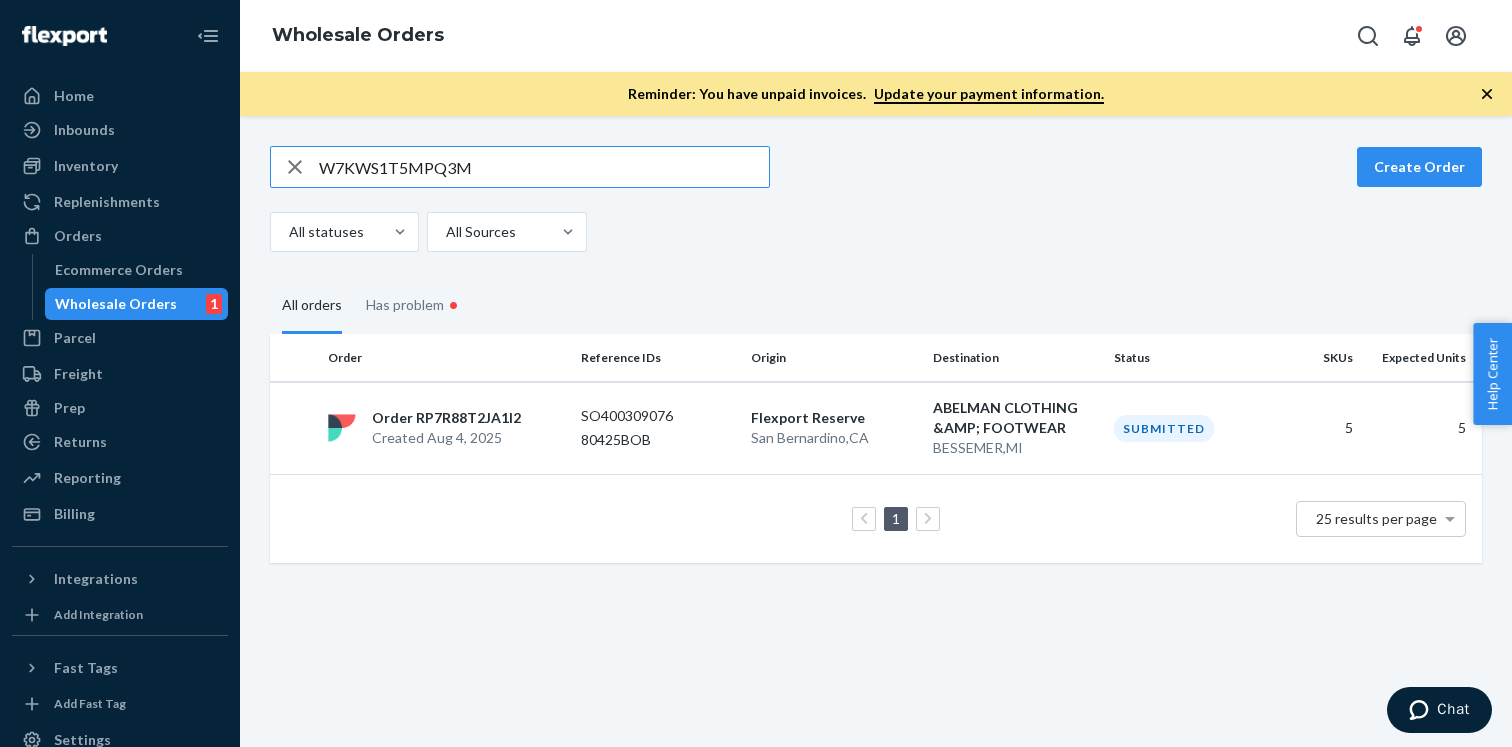 click 